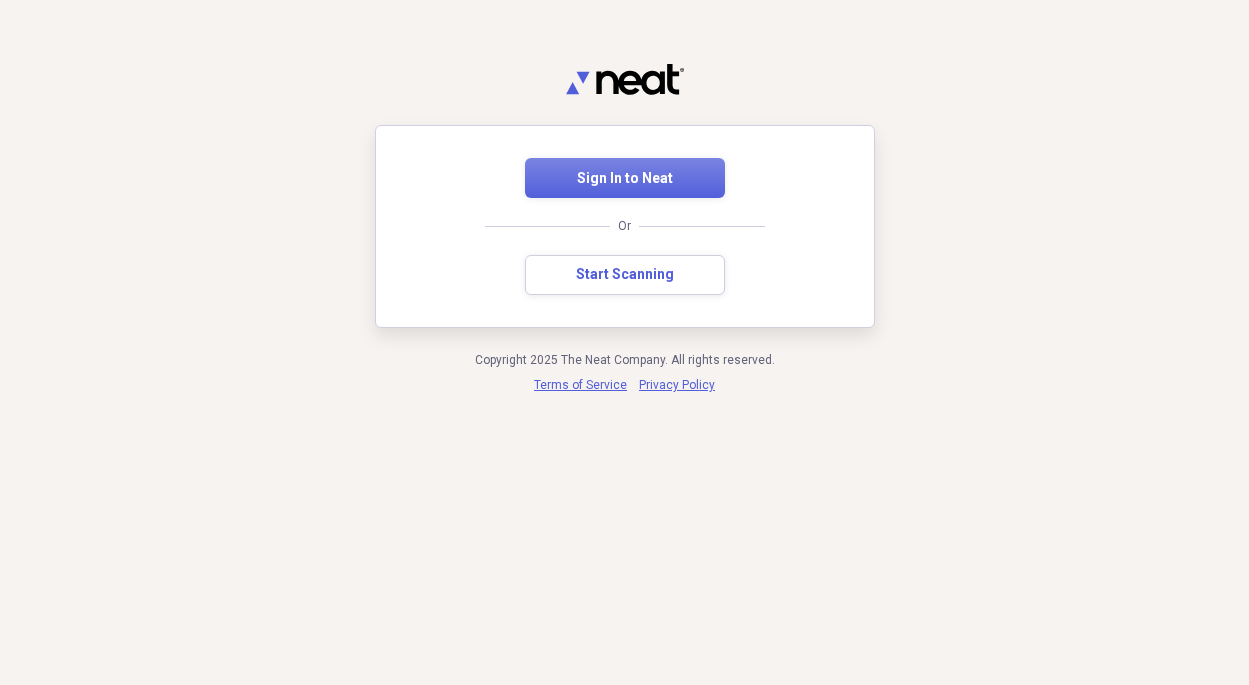 scroll, scrollTop: 0, scrollLeft: 0, axis: both 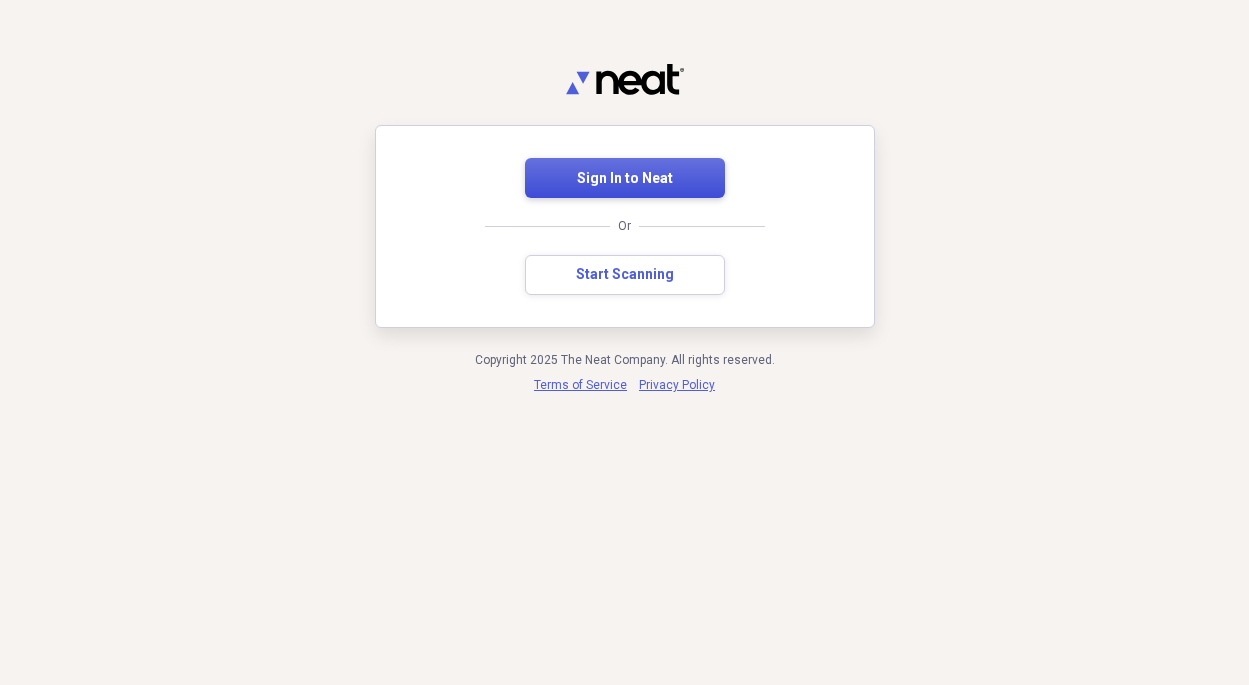 click on "Sign In to Neat" at bounding box center [625, 179] 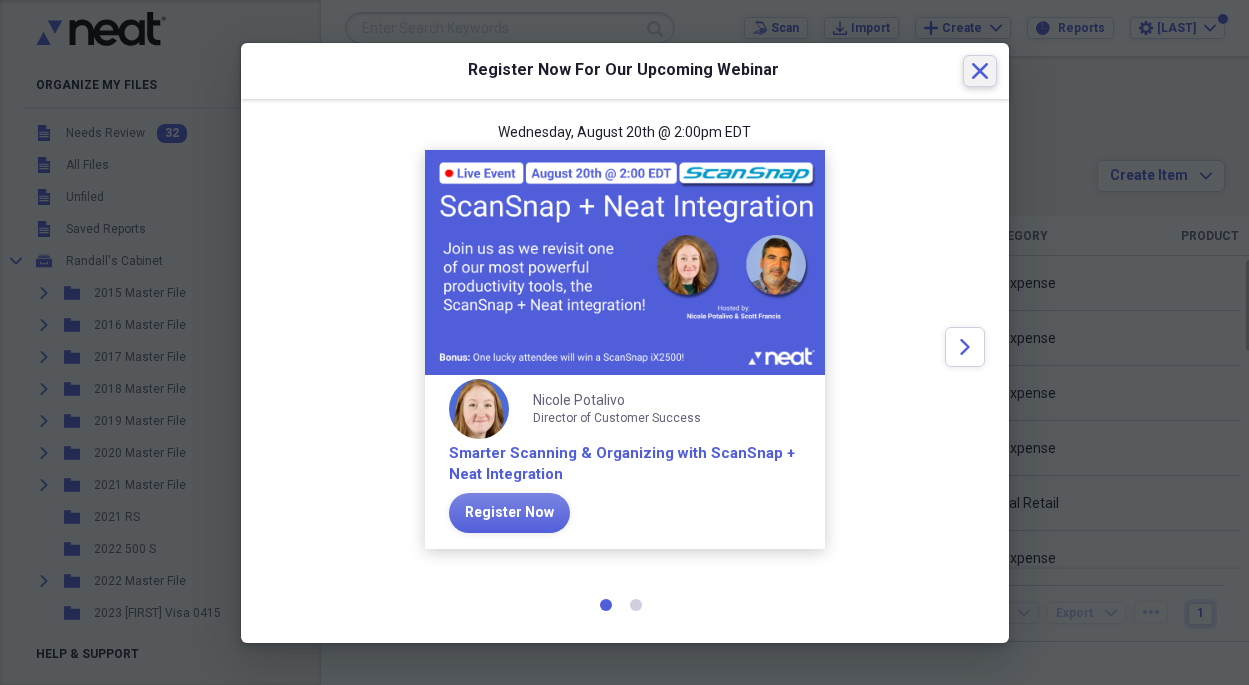 click 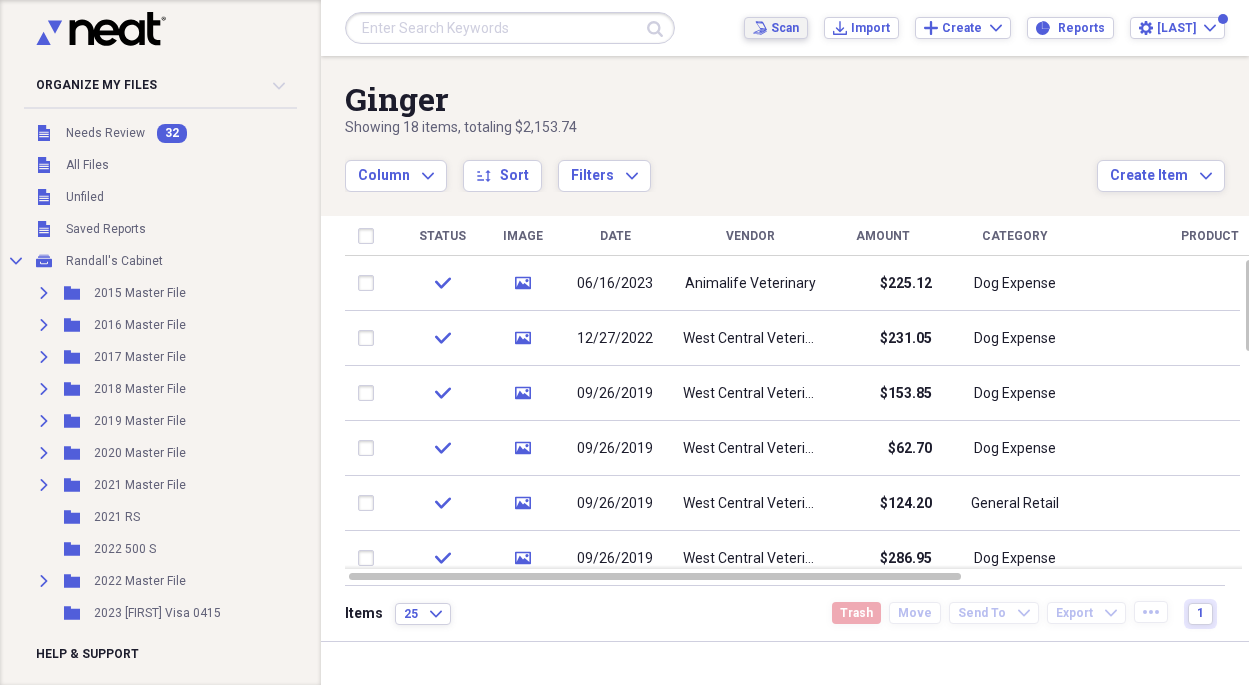 click on "Scan" at bounding box center (785, 28) 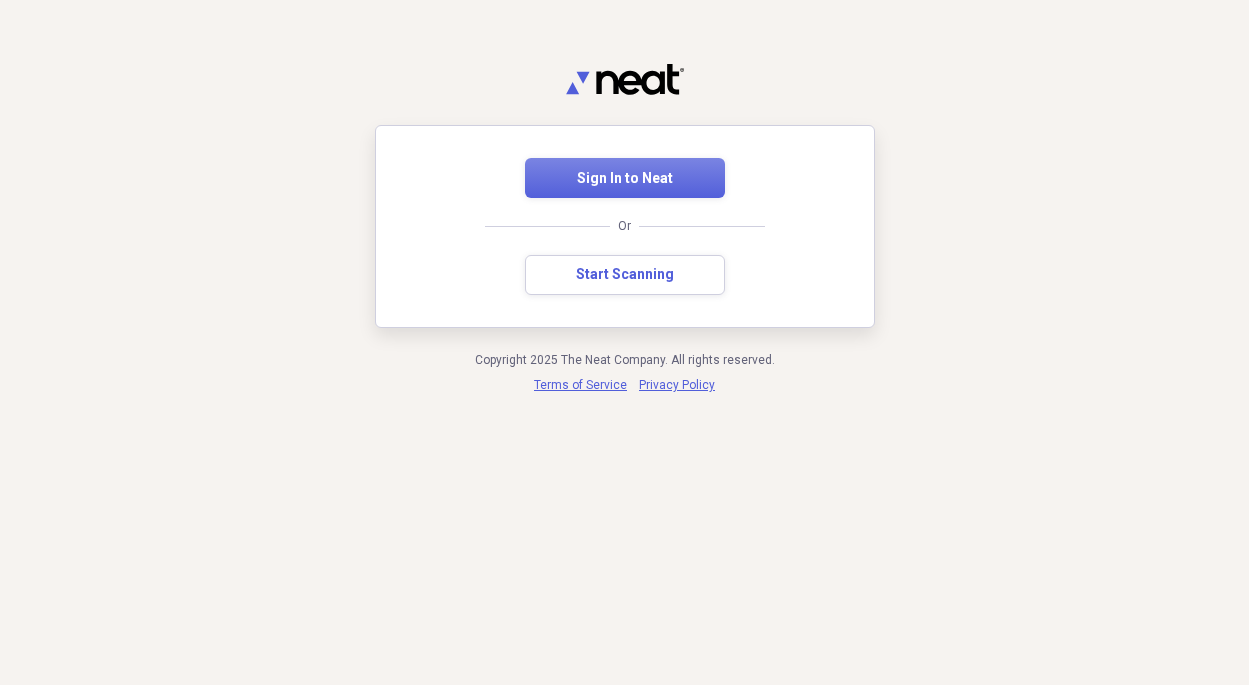 scroll, scrollTop: 0, scrollLeft: 0, axis: both 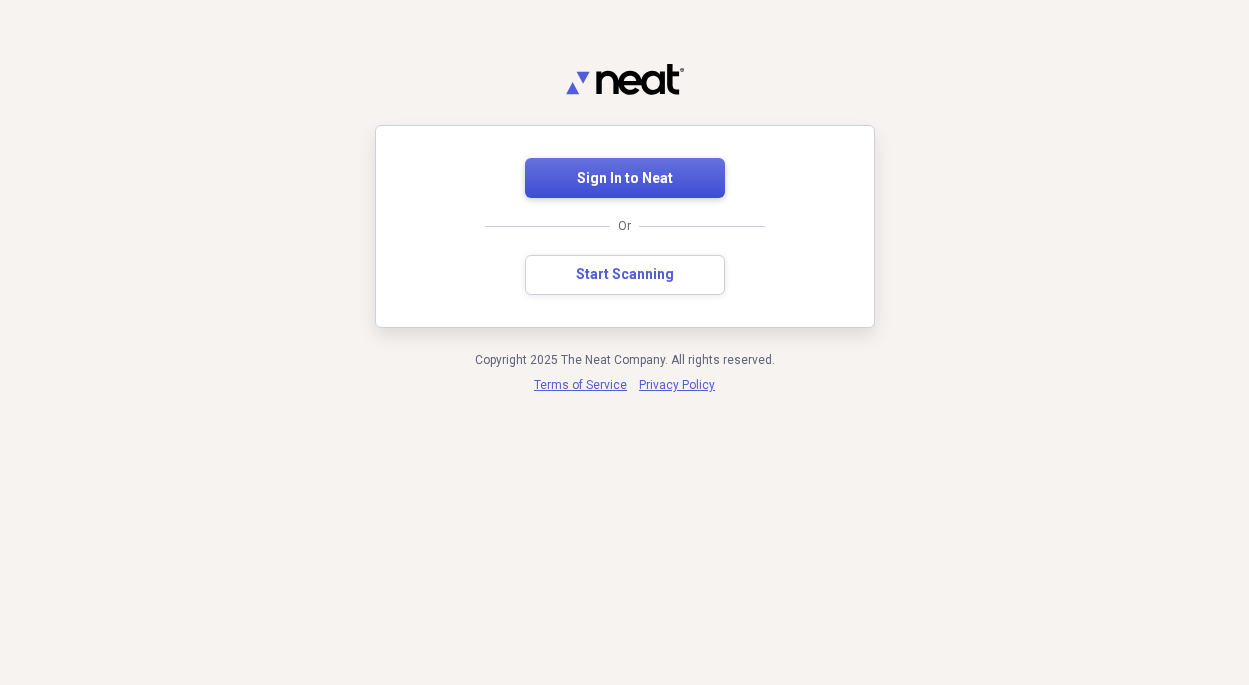 click on "Sign In to Neat" at bounding box center [625, 179] 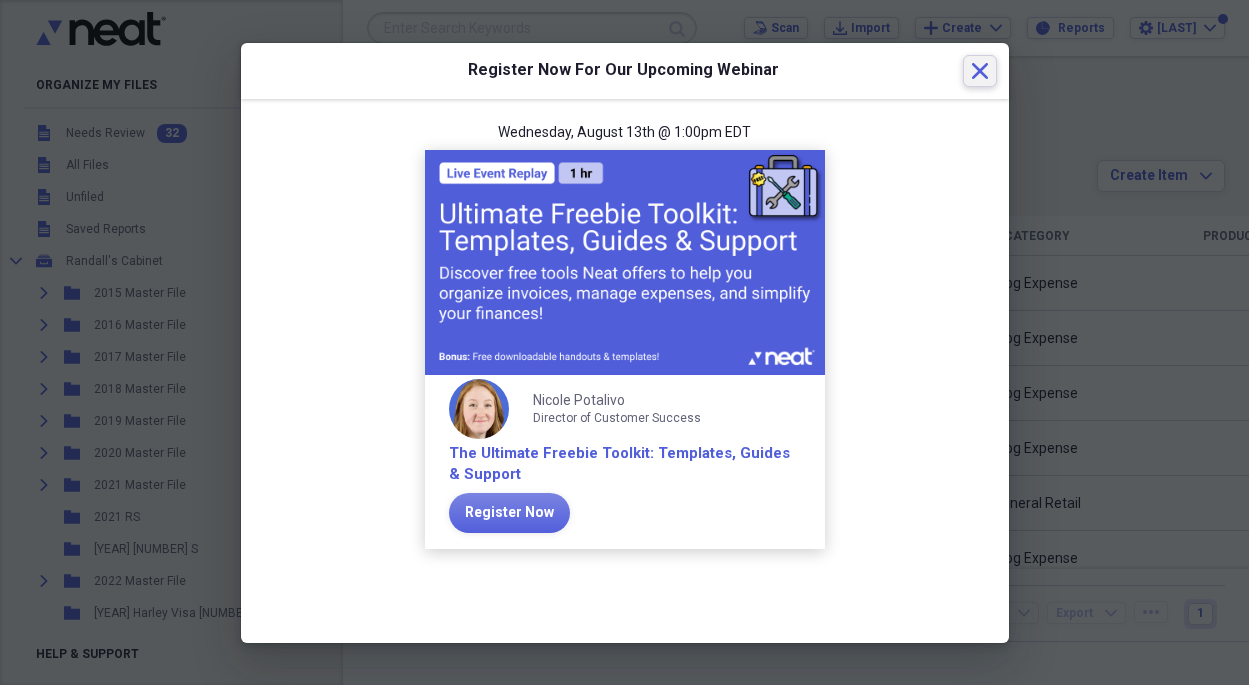 click on "Close" 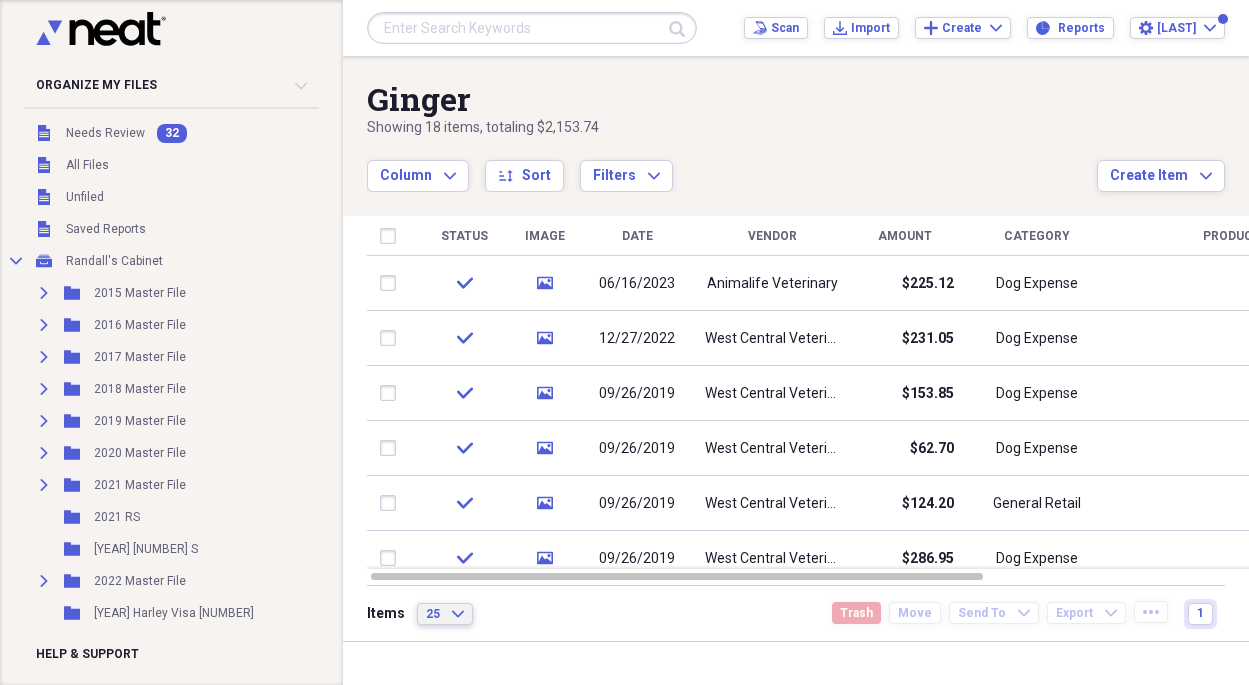 click on "25 Expand" at bounding box center [445, 614] 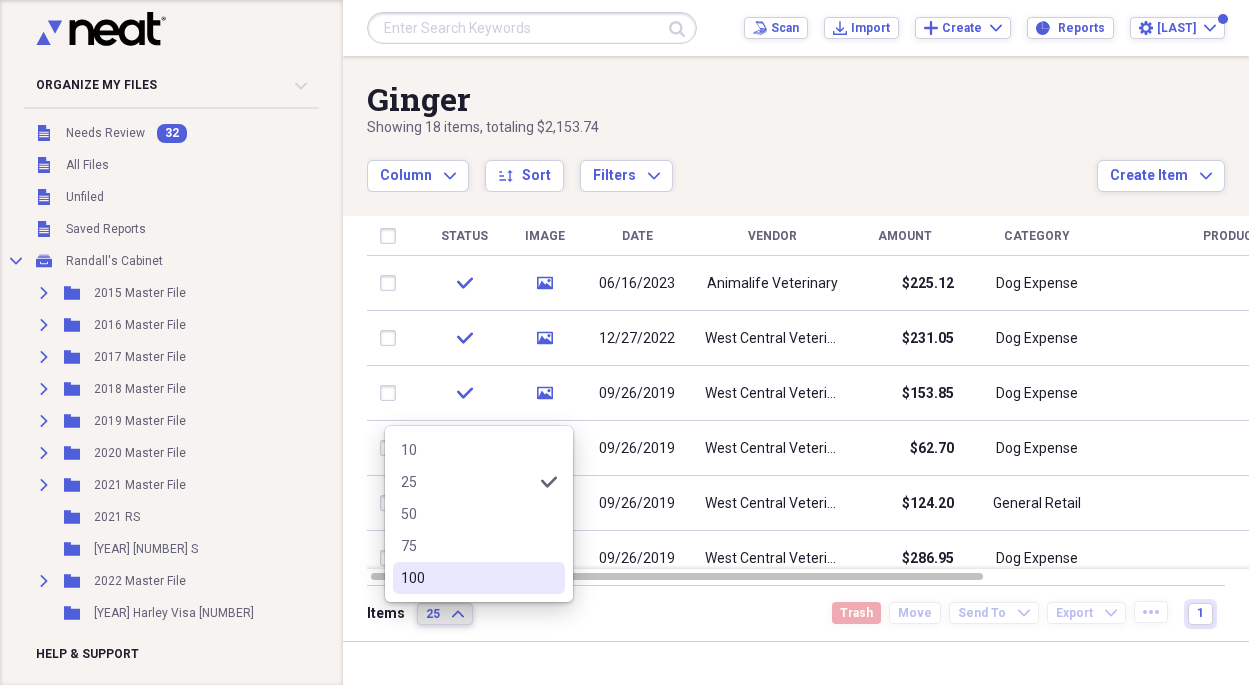 click on "100" at bounding box center [479, 578] 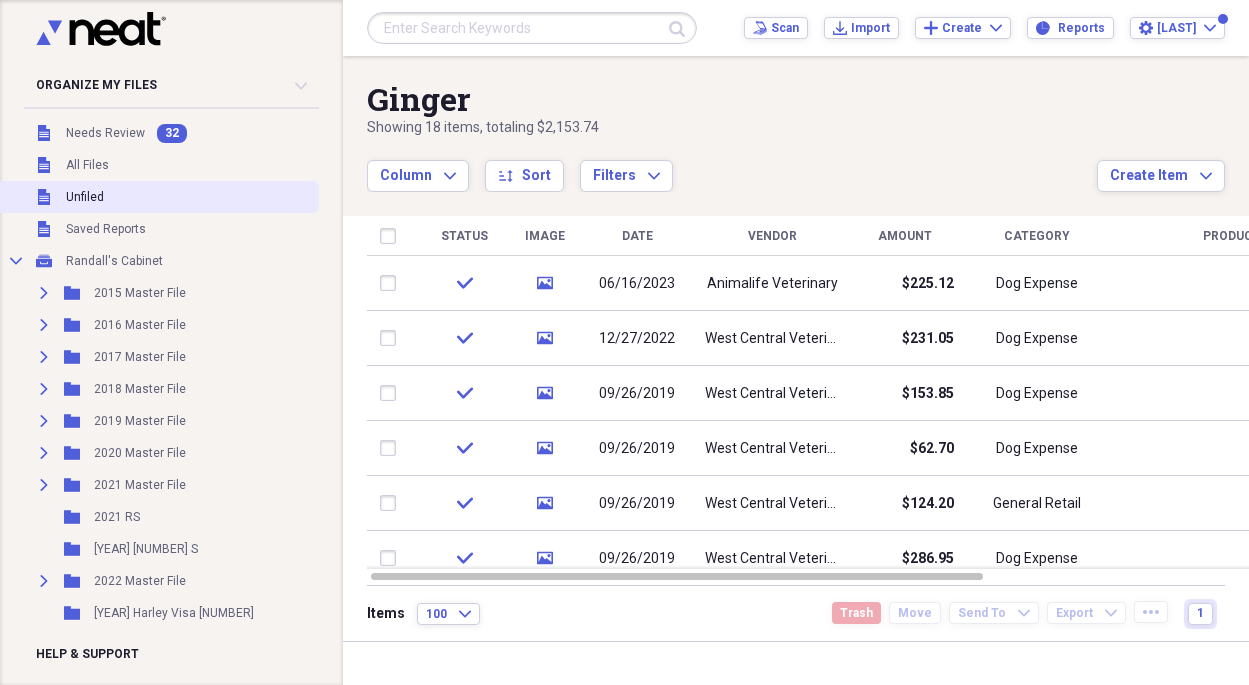 click on "Unfiled" at bounding box center [85, 197] 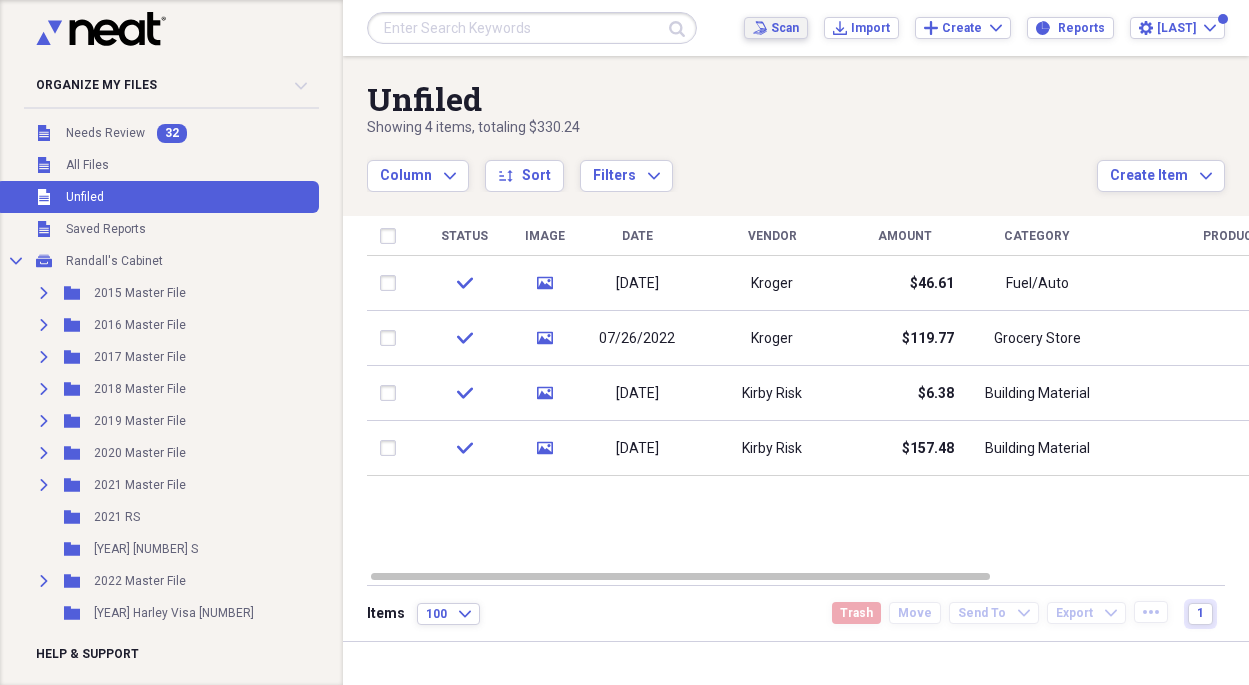 click on "Scan" at bounding box center (785, 28) 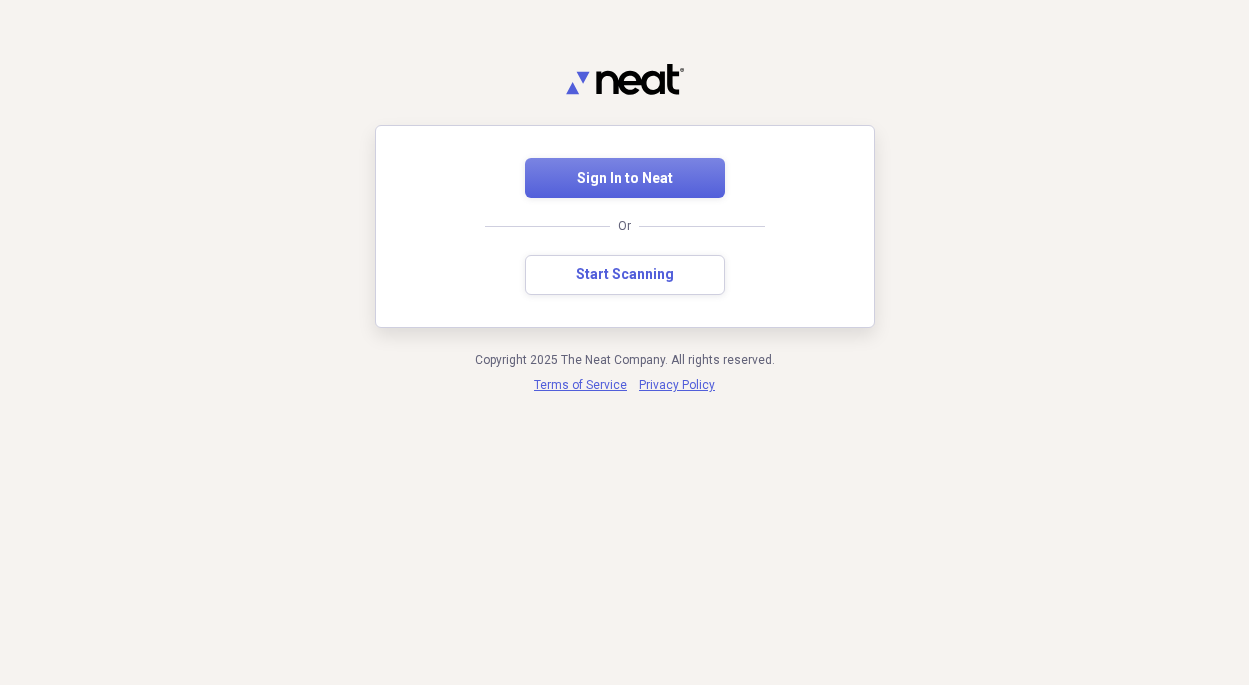 scroll, scrollTop: 0, scrollLeft: 0, axis: both 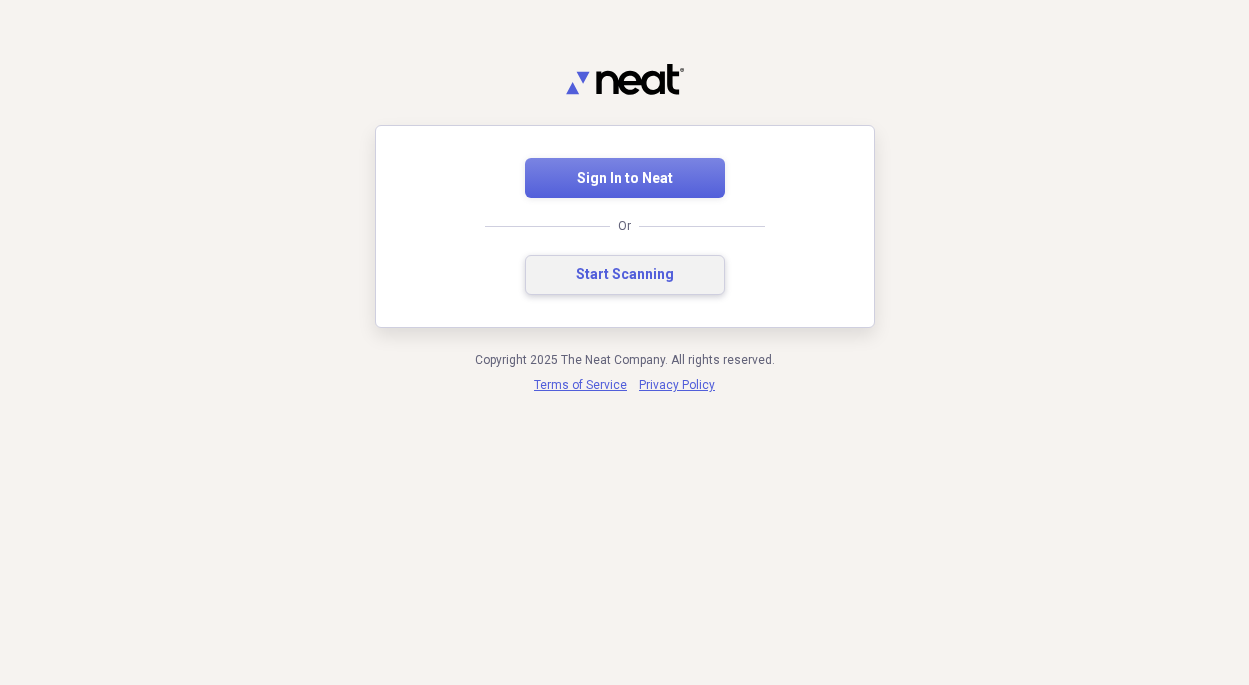 click on "Start Scanning" at bounding box center (625, 275) 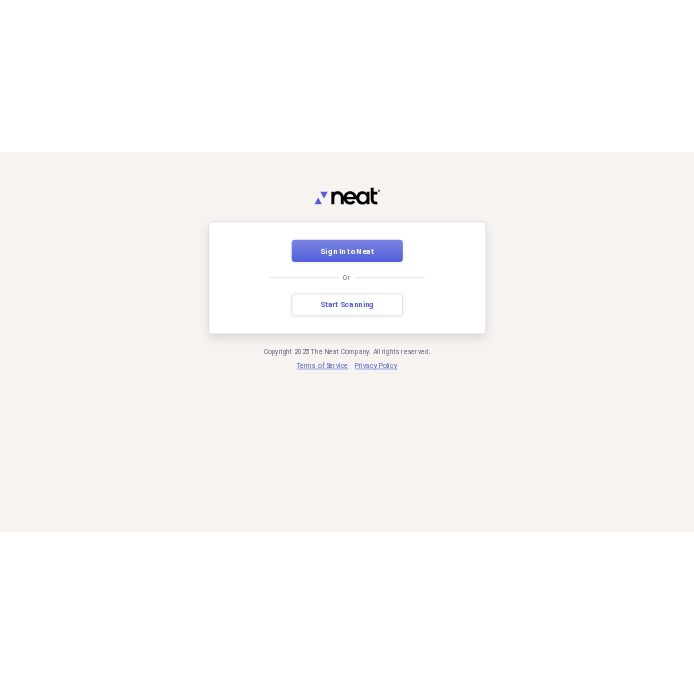 scroll, scrollTop: 0, scrollLeft: 0, axis: both 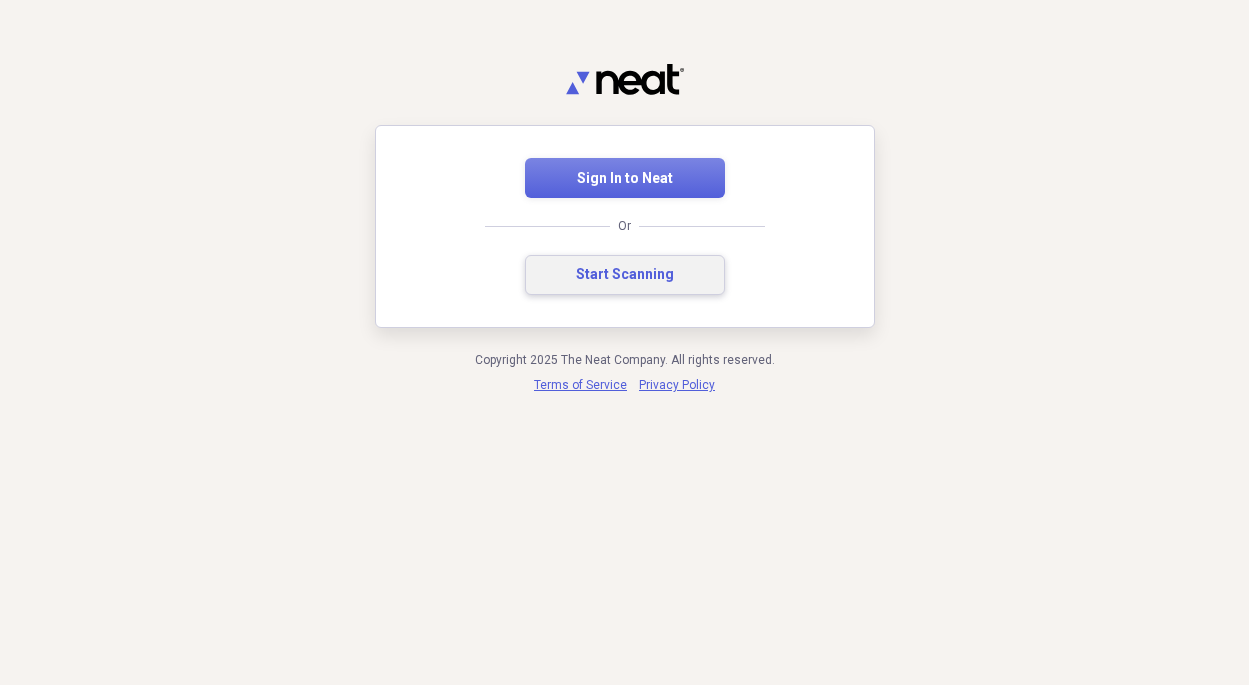 click on "Start Scanning" at bounding box center (625, 275) 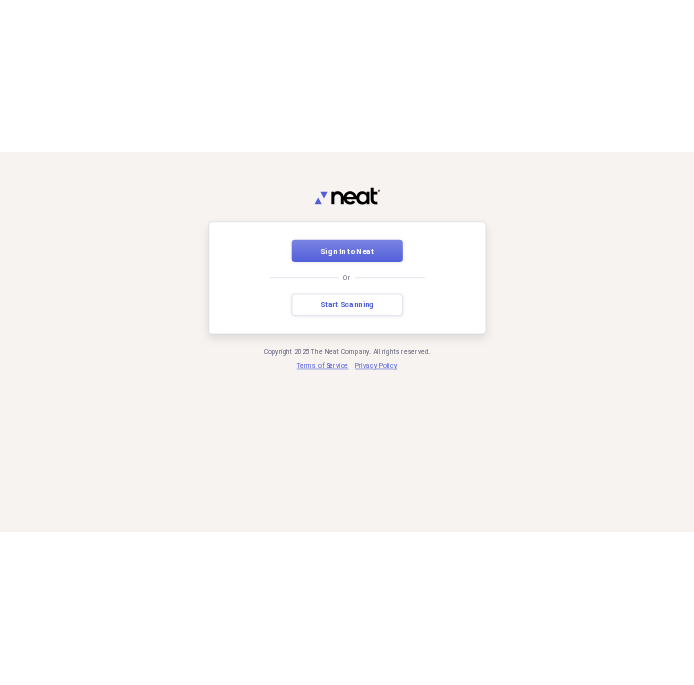 scroll, scrollTop: 0, scrollLeft: 0, axis: both 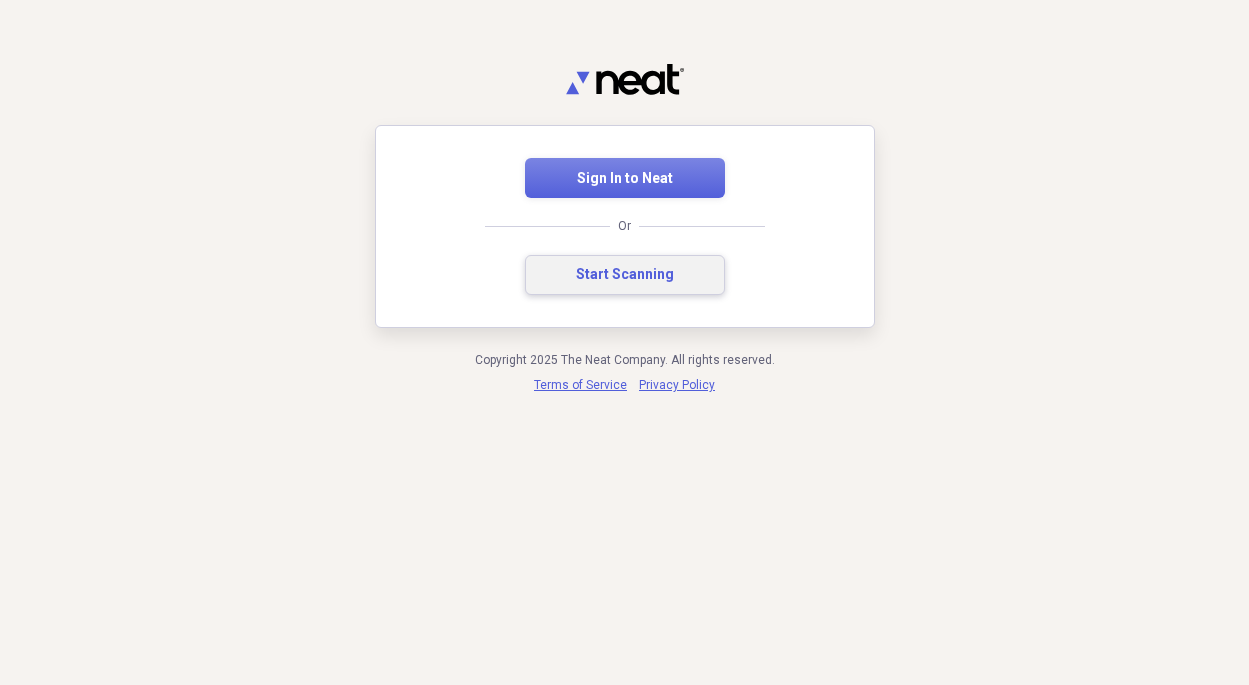click on "Start Scanning" at bounding box center (625, 275) 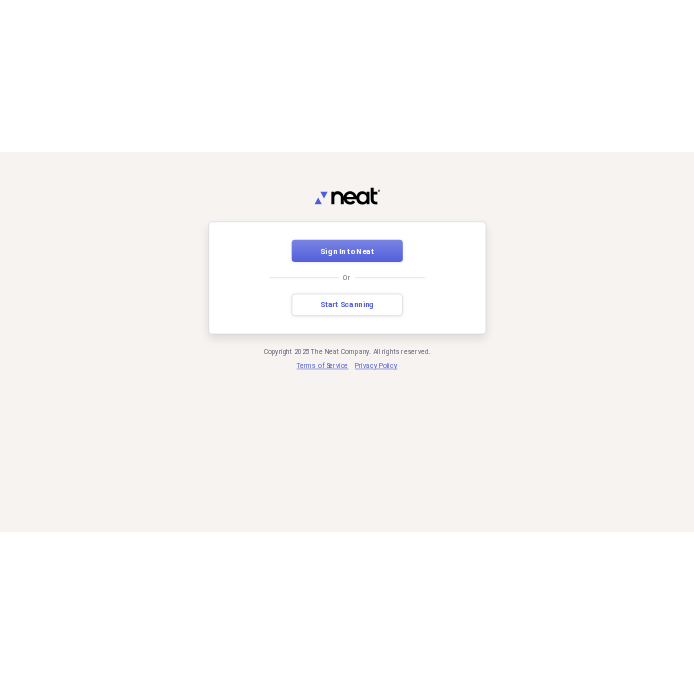 scroll, scrollTop: 0, scrollLeft: 0, axis: both 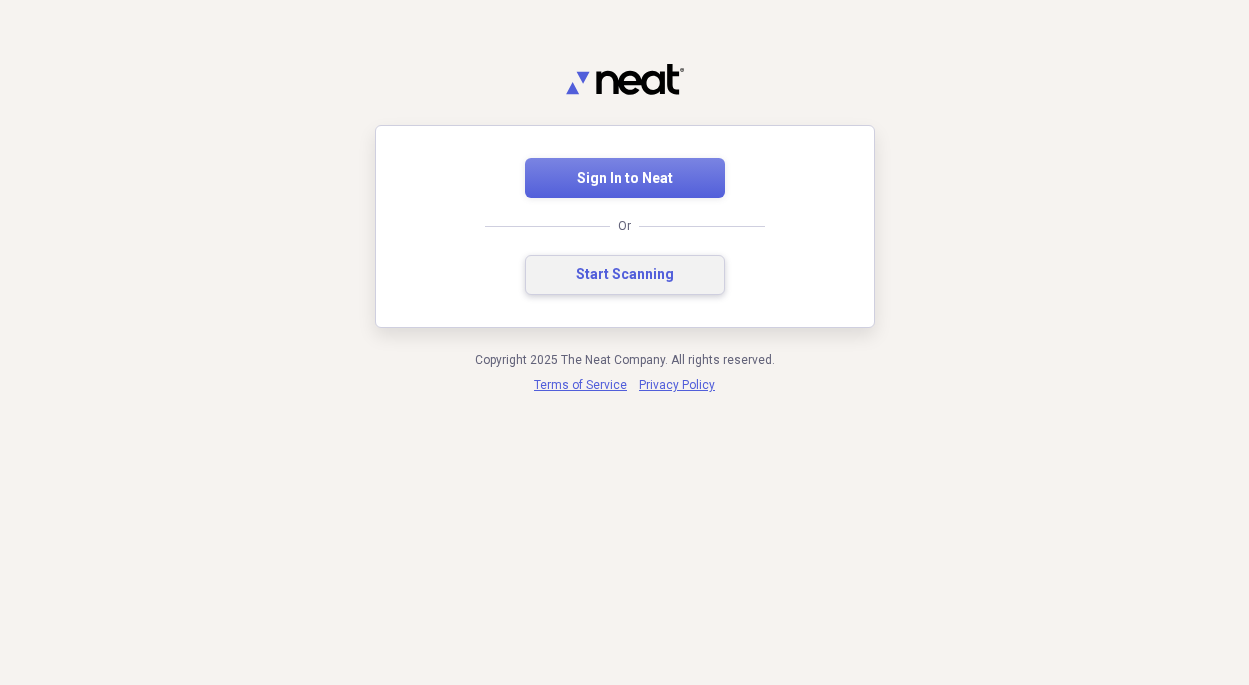 click on "Start Scanning" at bounding box center (625, 275) 